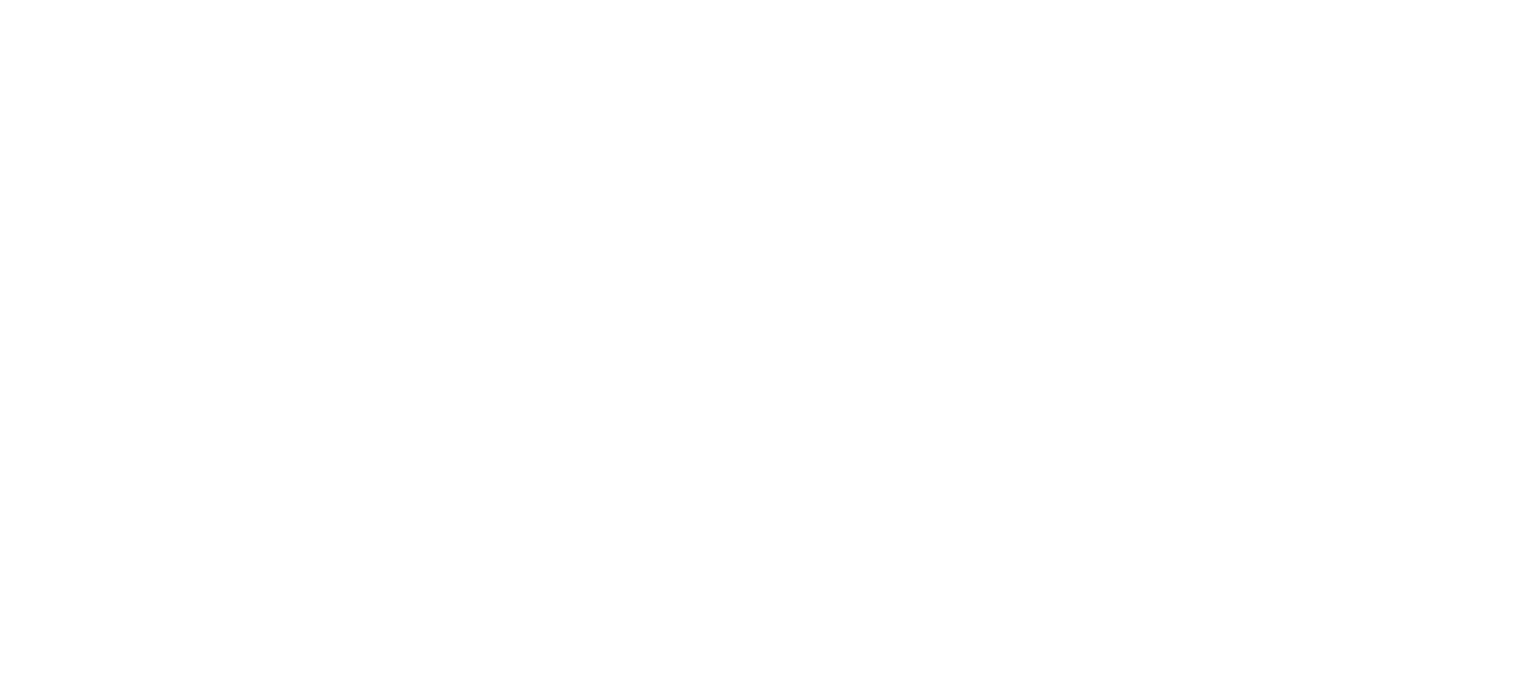 scroll, scrollTop: 0, scrollLeft: 0, axis: both 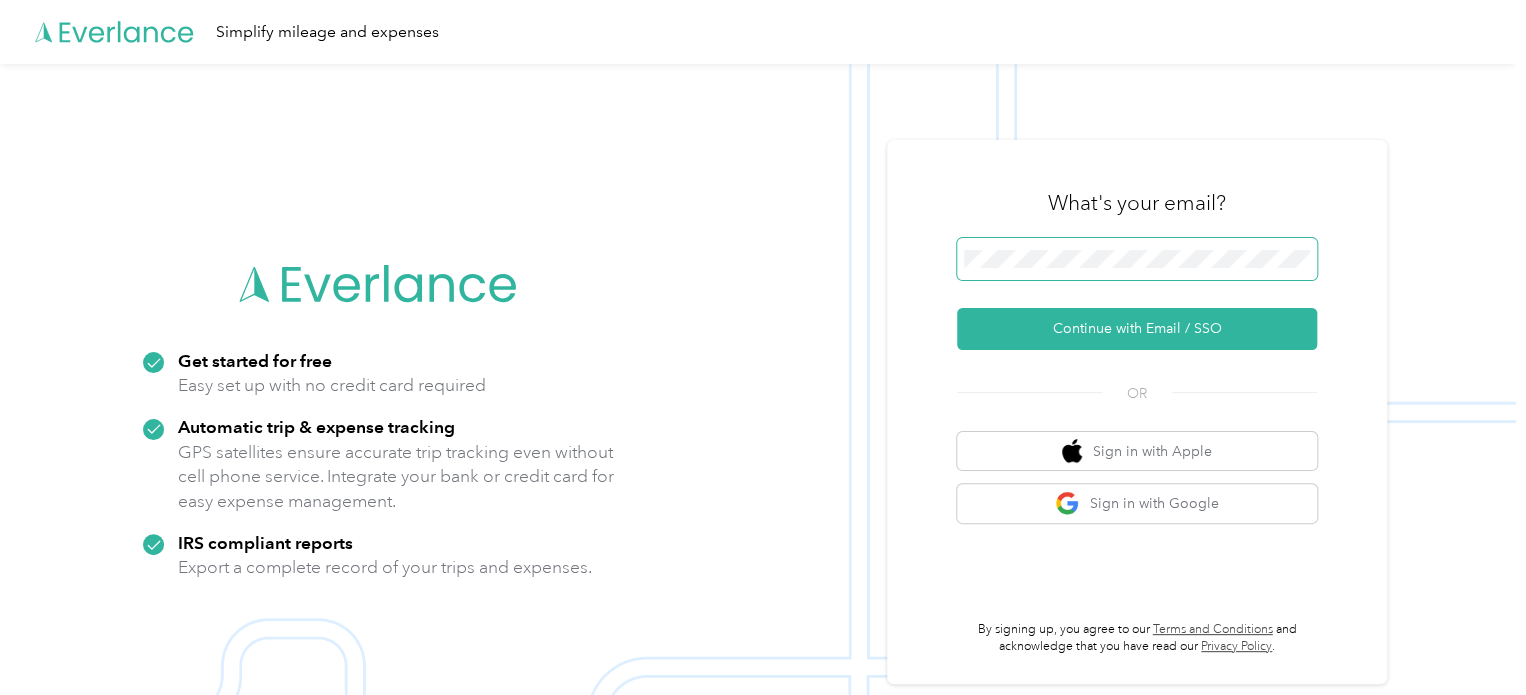 click at bounding box center [1137, 259] 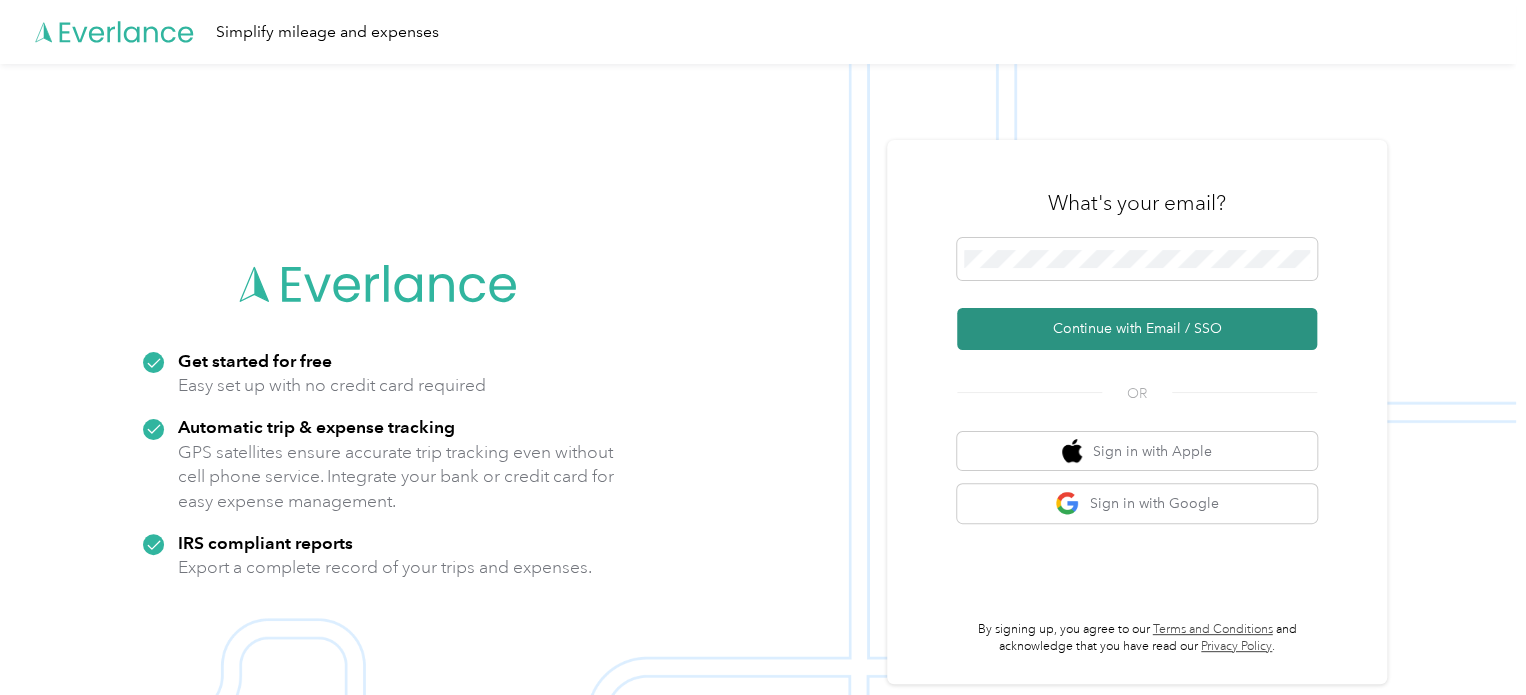 click on "Continue with Email / SSO" at bounding box center [1137, 329] 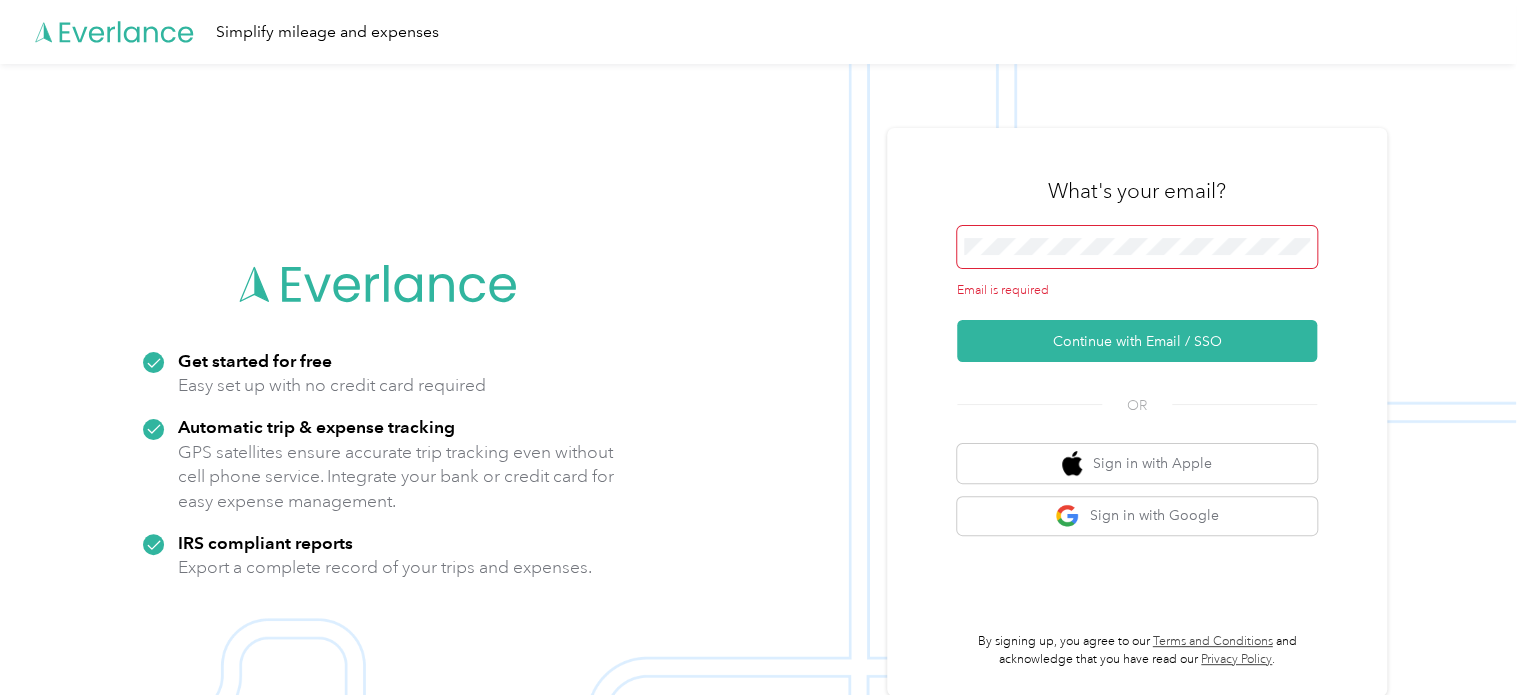 click at bounding box center [1137, 247] 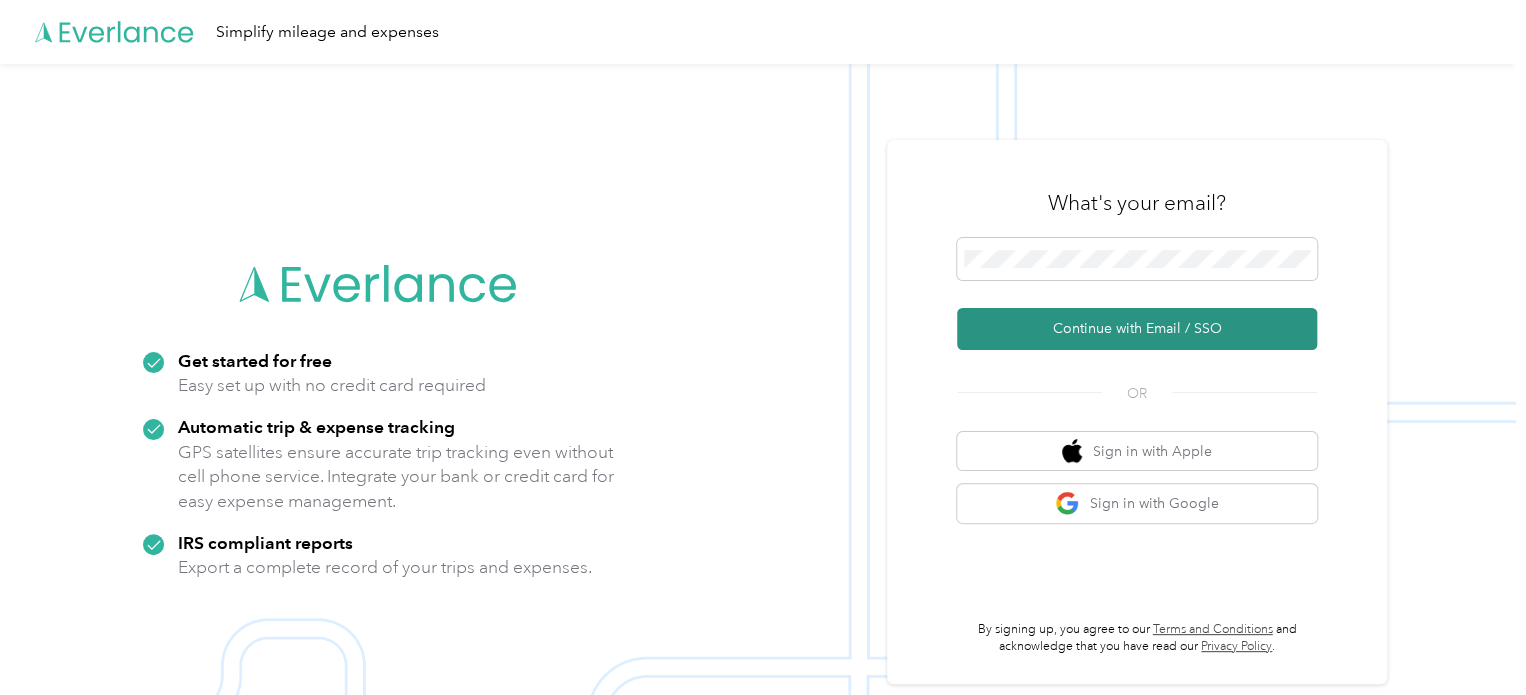 click on "Continue with Email / SSO" at bounding box center (1137, 329) 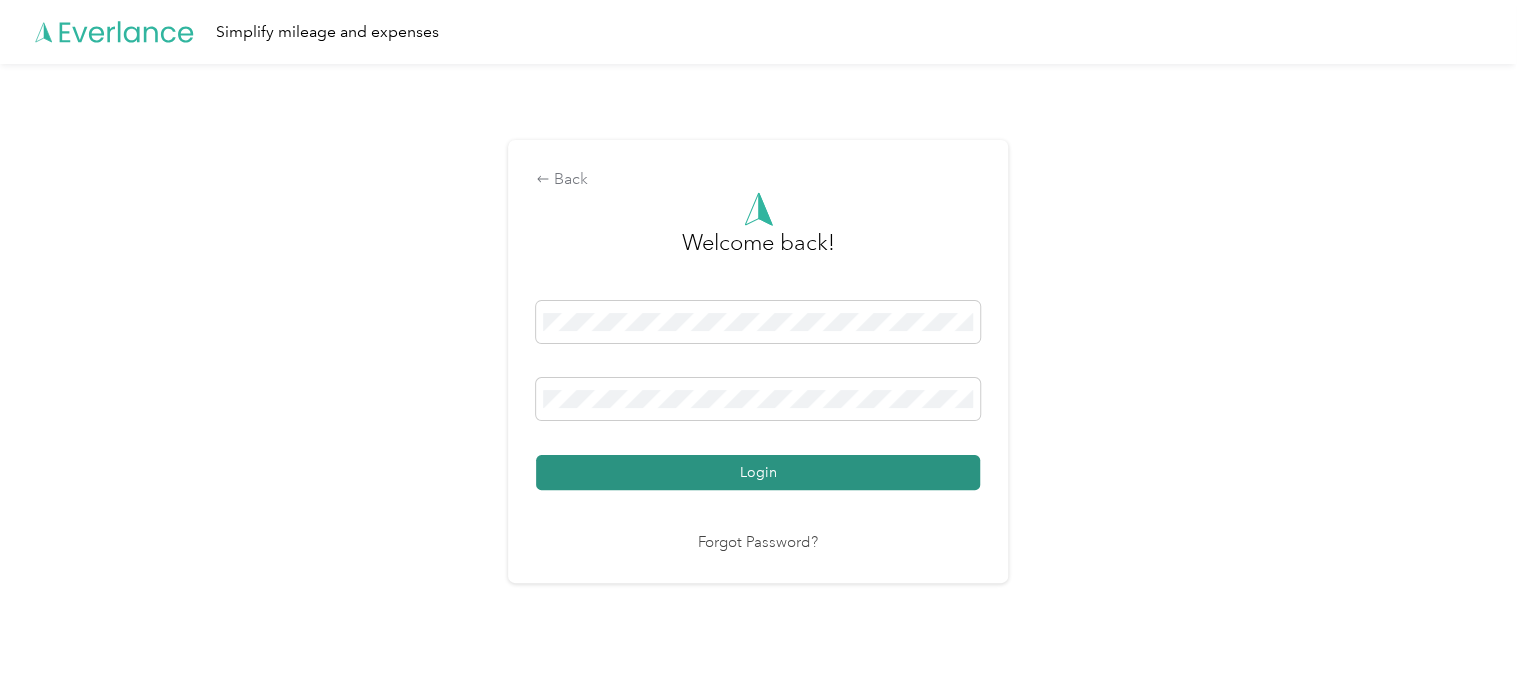 click on "Login" at bounding box center (758, 472) 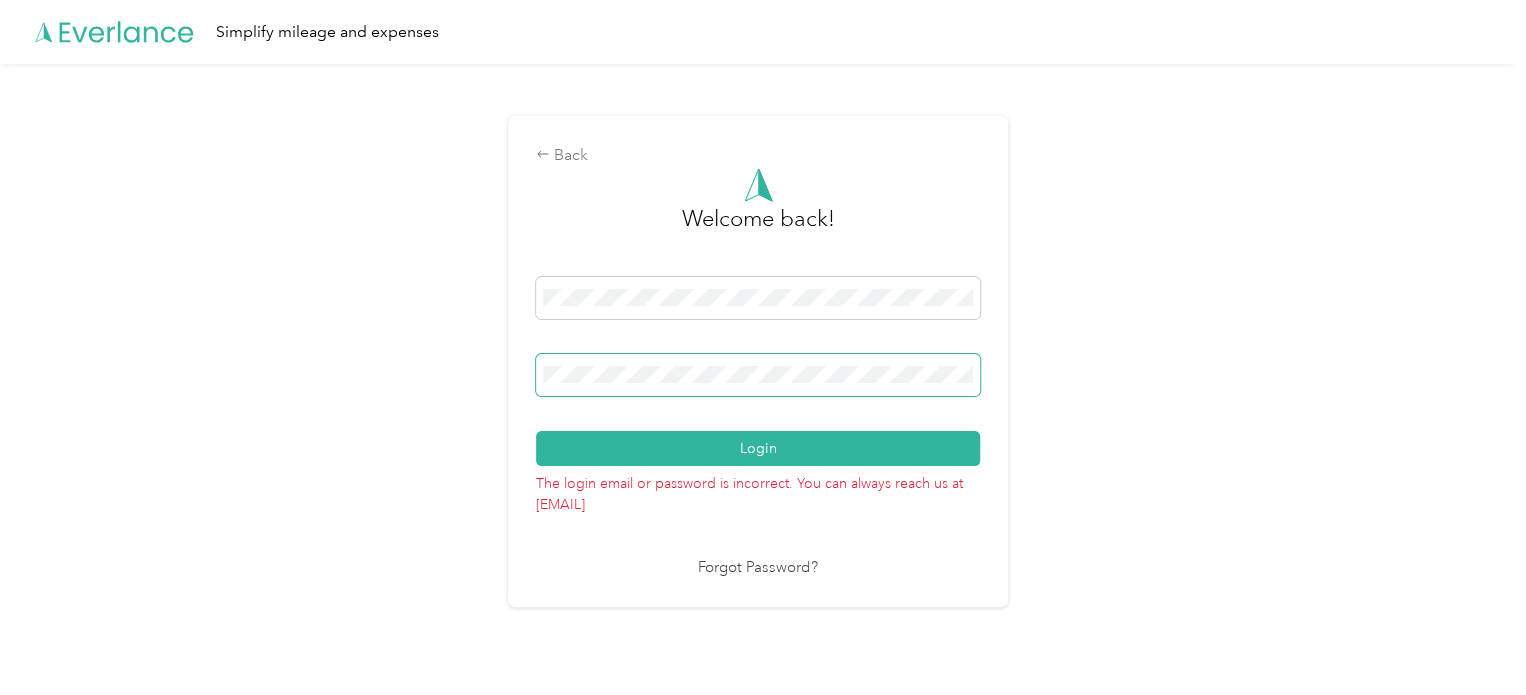 click at bounding box center [758, 375] 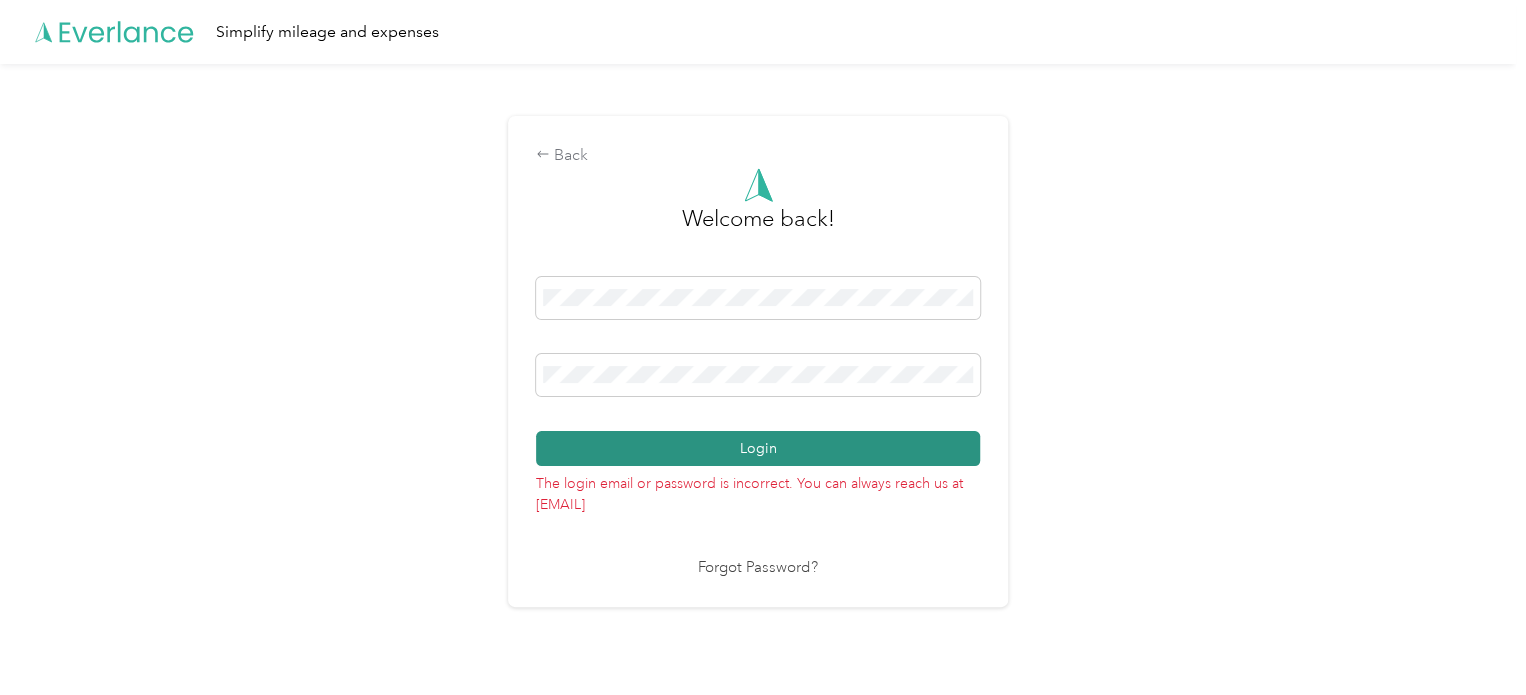 click on "Login" at bounding box center (758, 448) 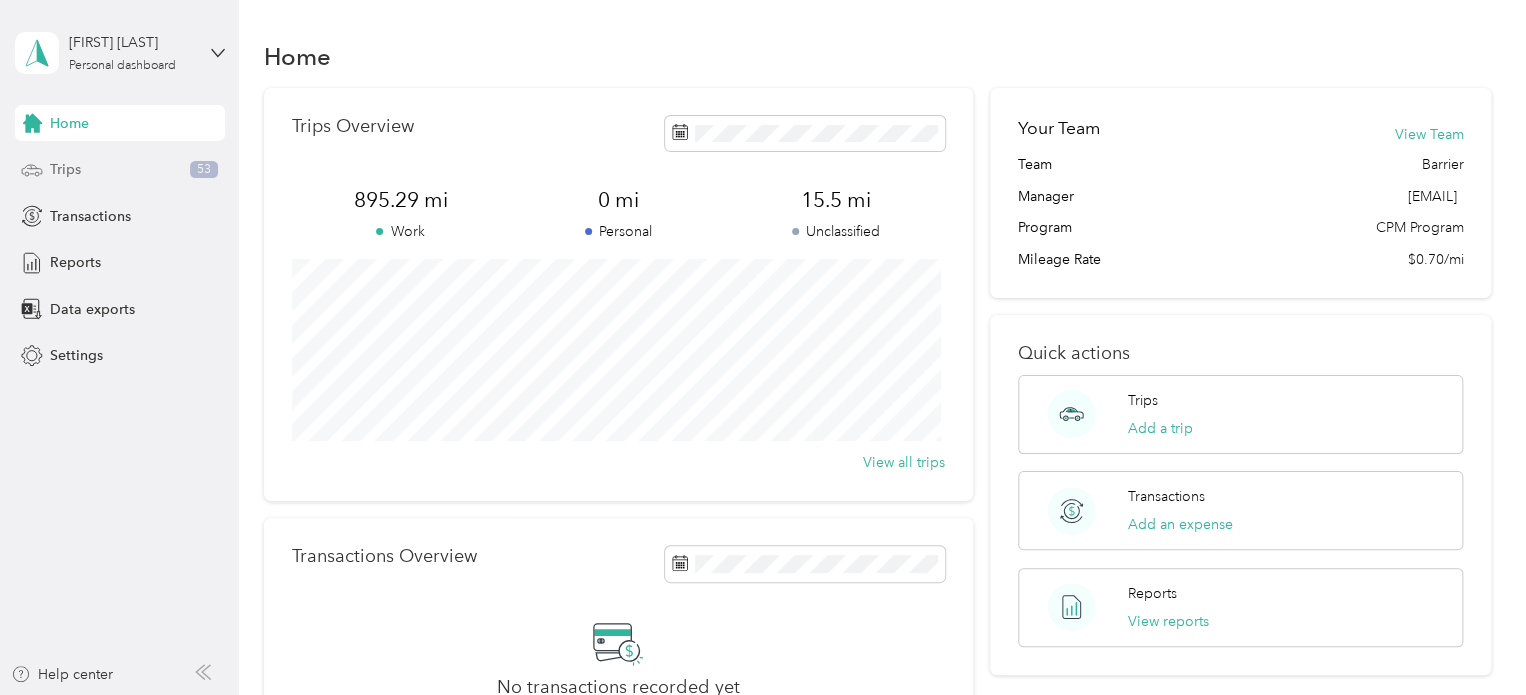 click on "Trips" at bounding box center (65, 169) 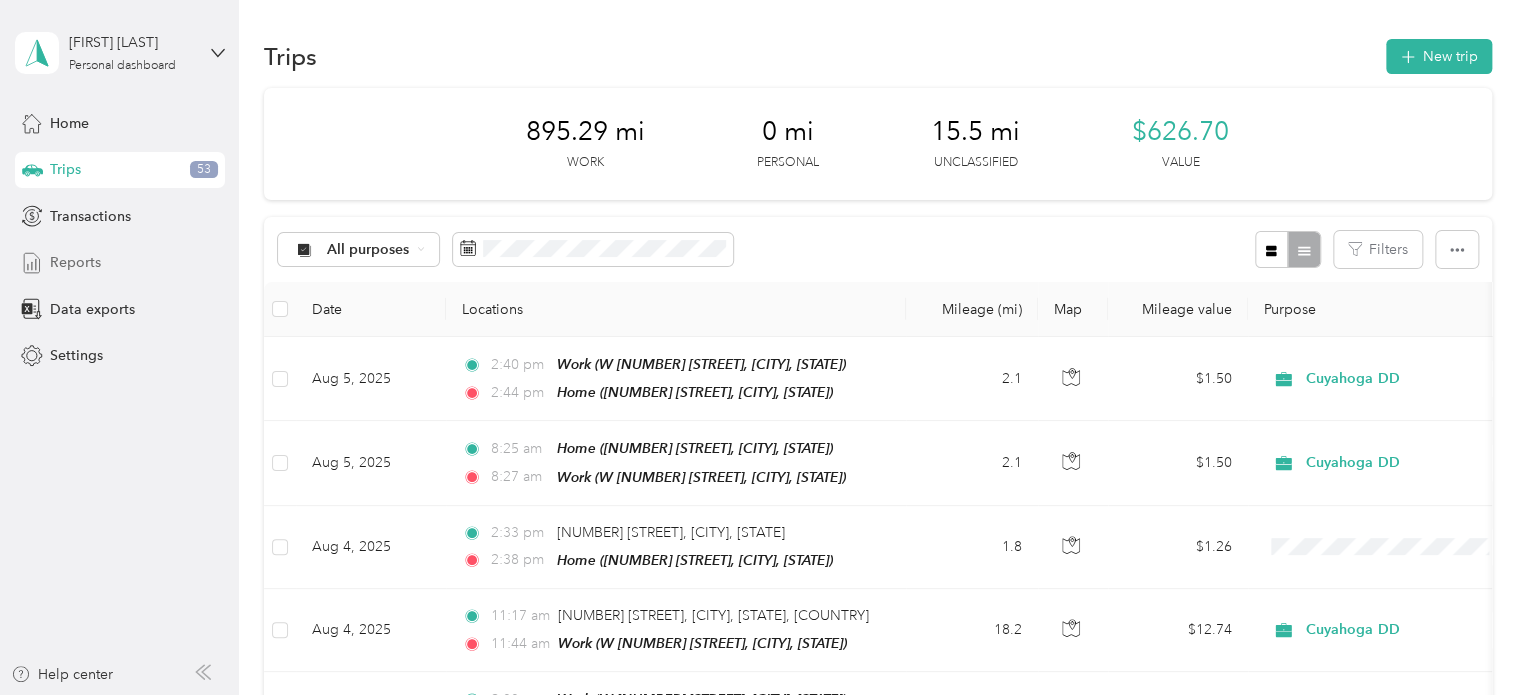 click on "Reports" at bounding box center [75, 262] 